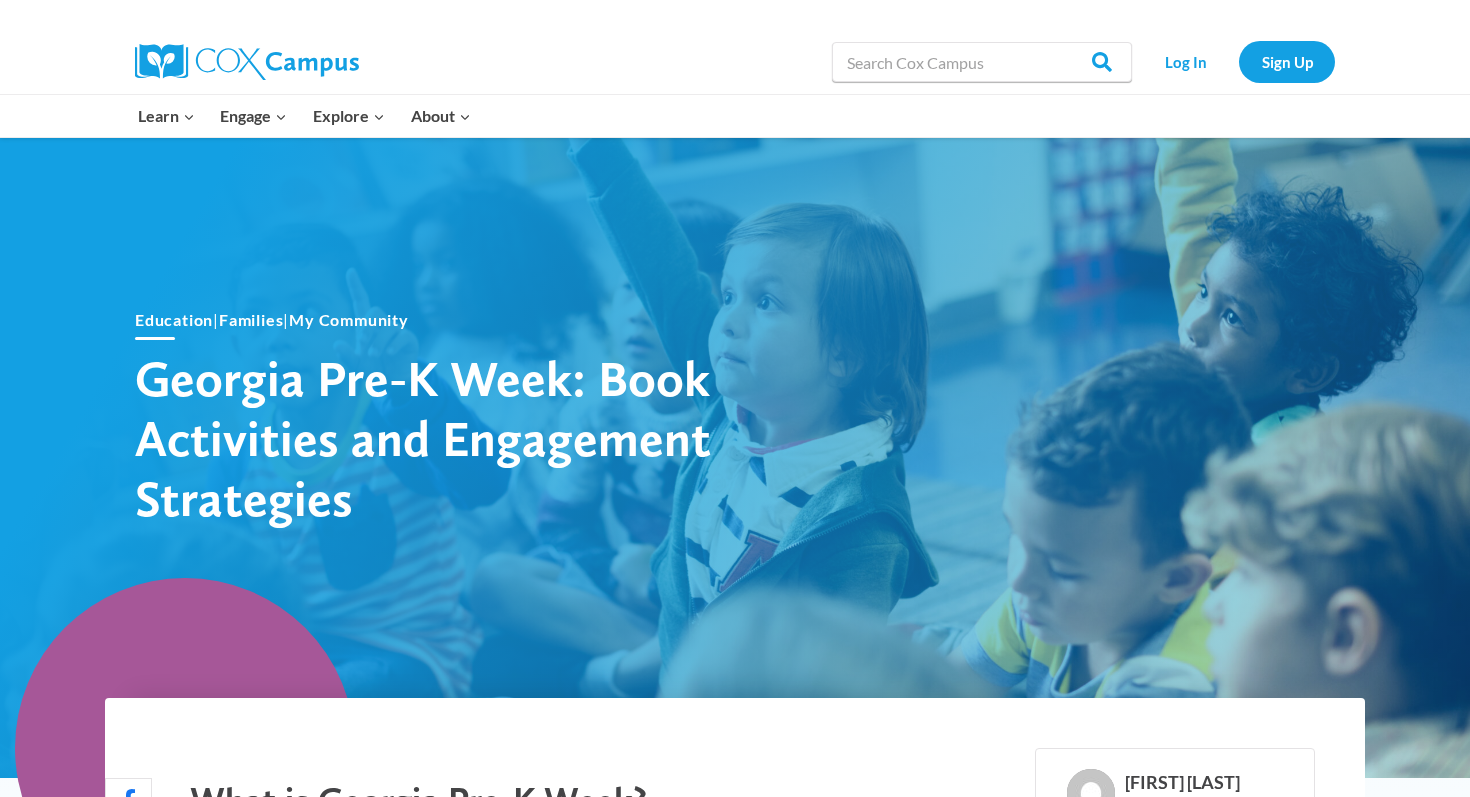 scroll, scrollTop: 0, scrollLeft: 0, axis: both 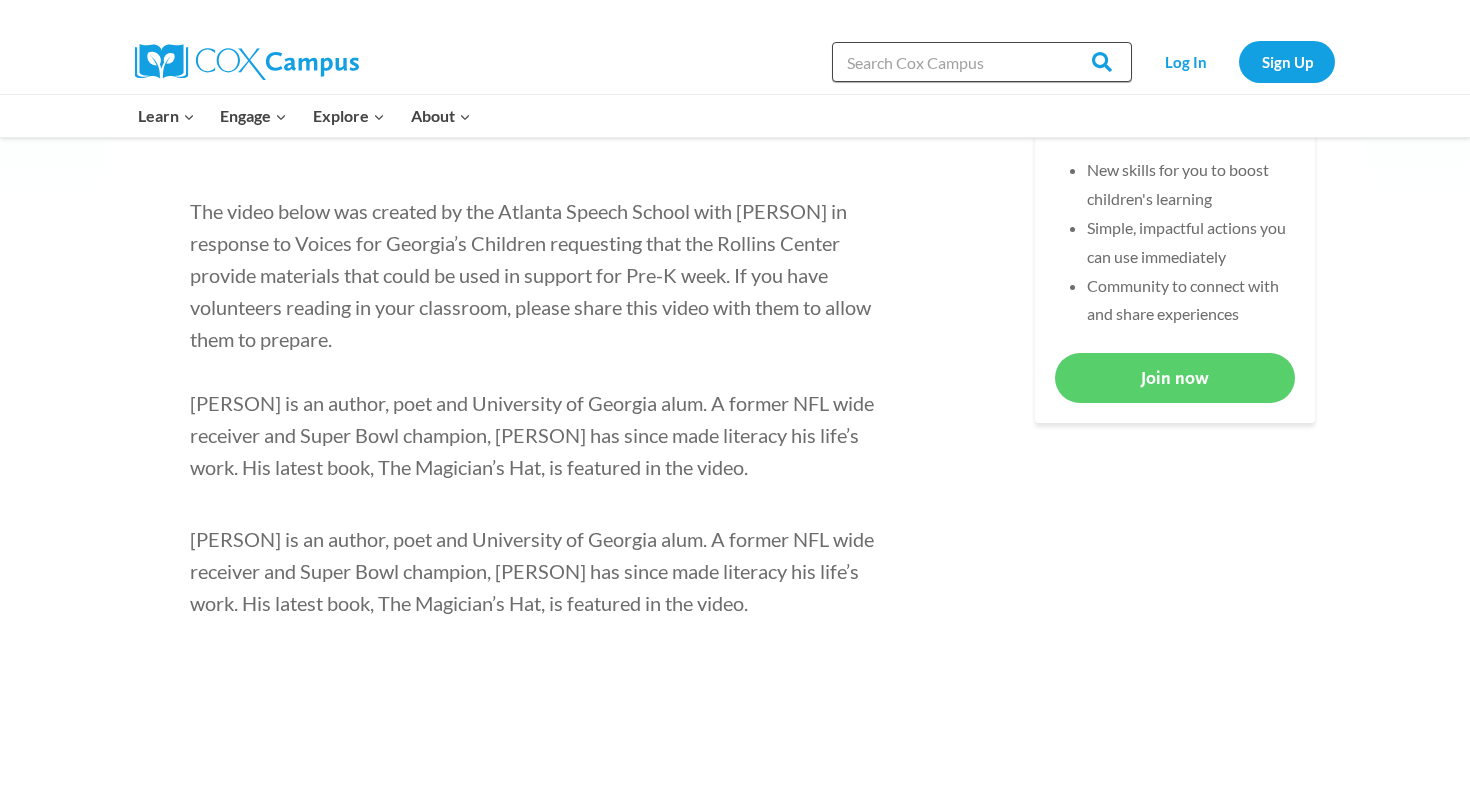 click on "Search in https://coxcampus.org/" at bounding box center [982, 62] 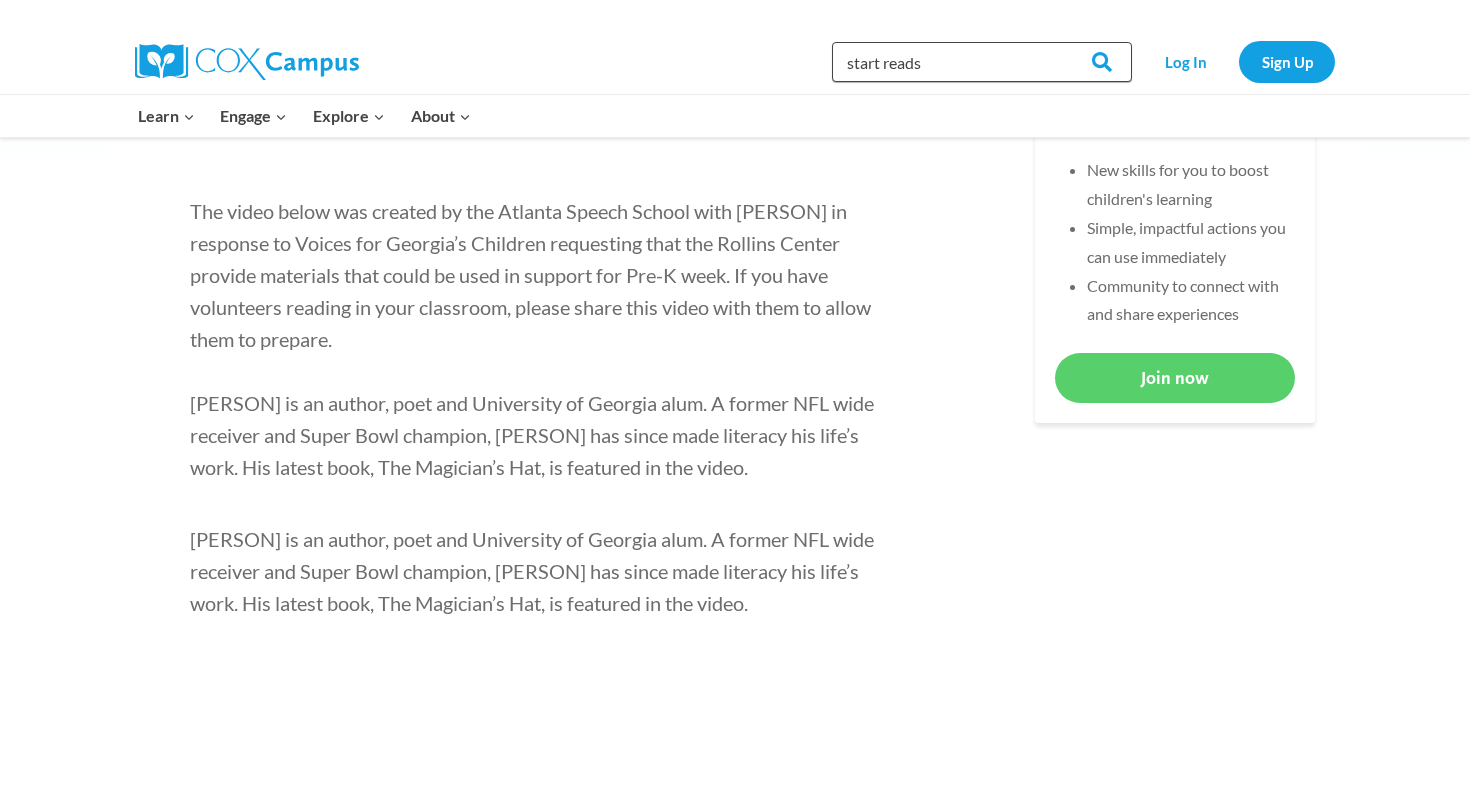 type on "start reads" 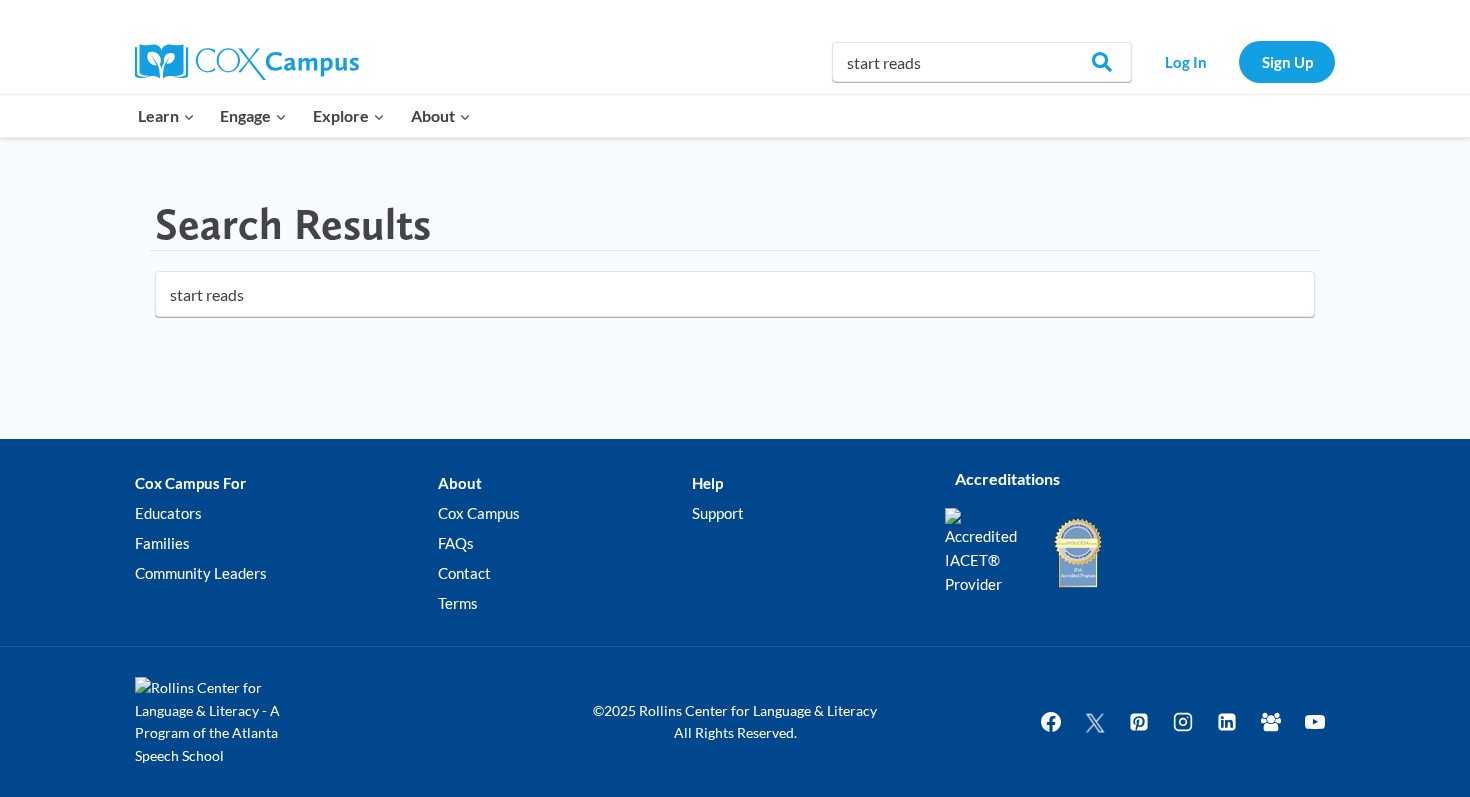 scroll, scrollTop: 0, scrollLeft: 0, axis: both 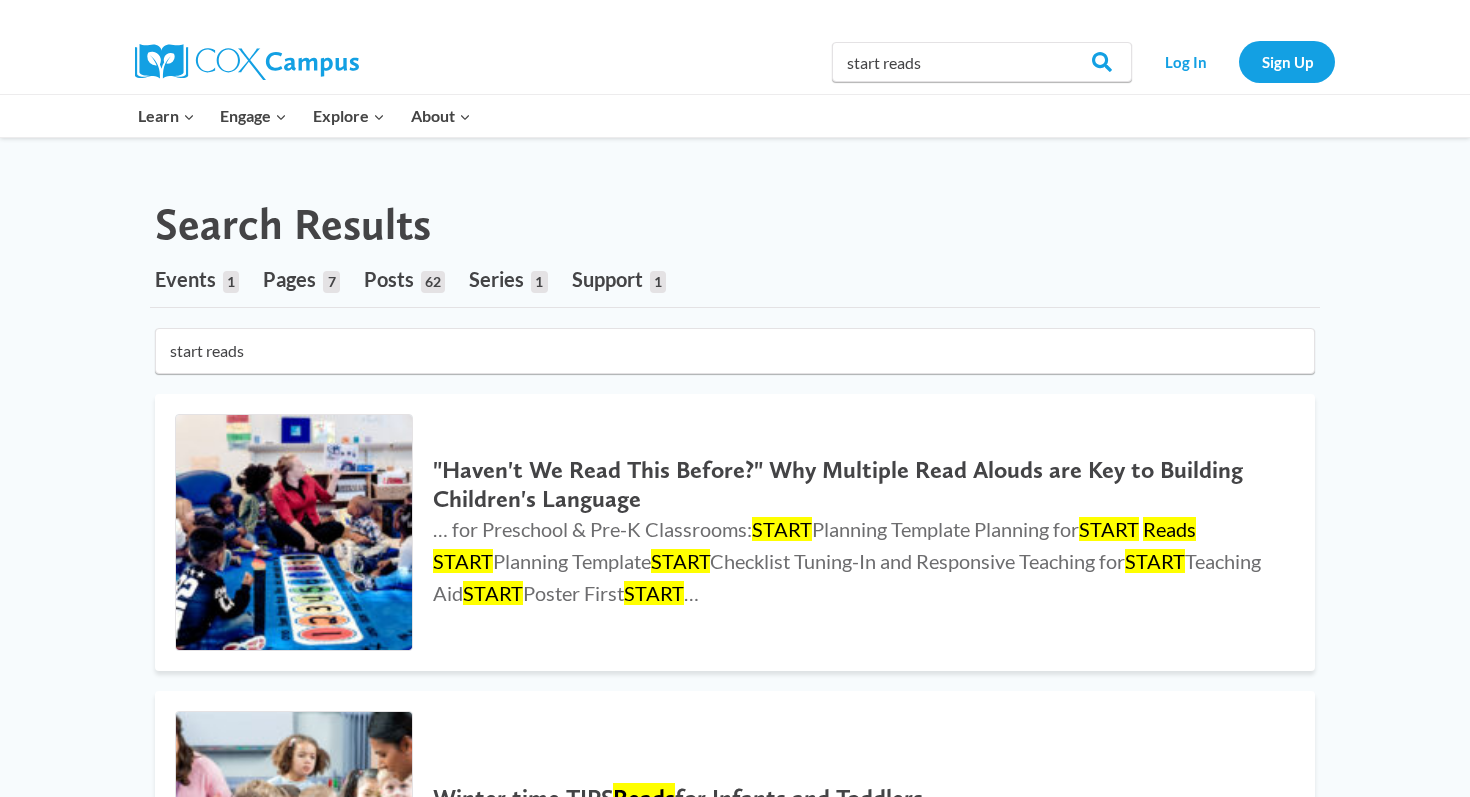 click on "Search in https://coxcampus.org/
start reads
Search
Search" at bounding box center (982, 62) 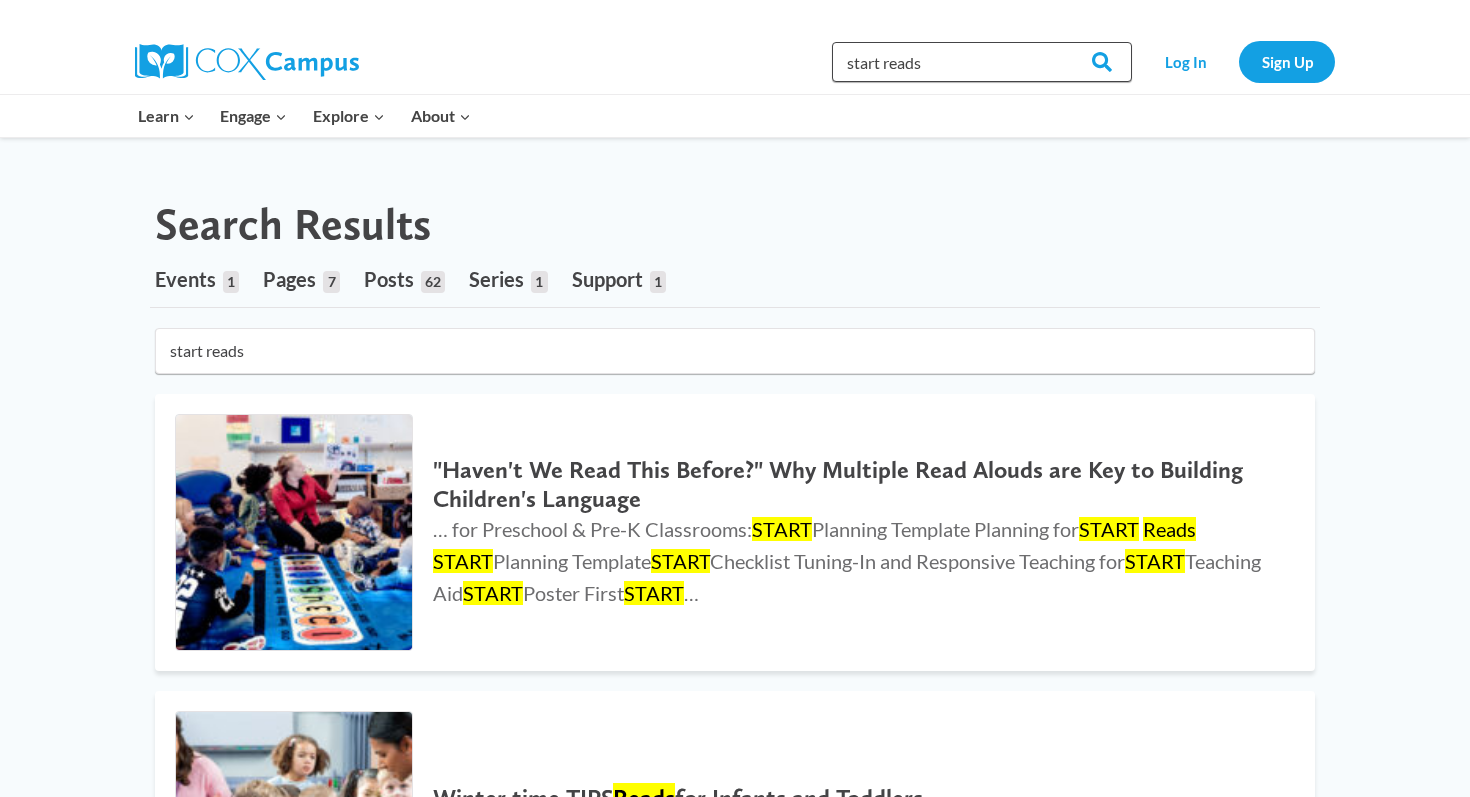 click on "start reads" at bounding box center [982, 62] 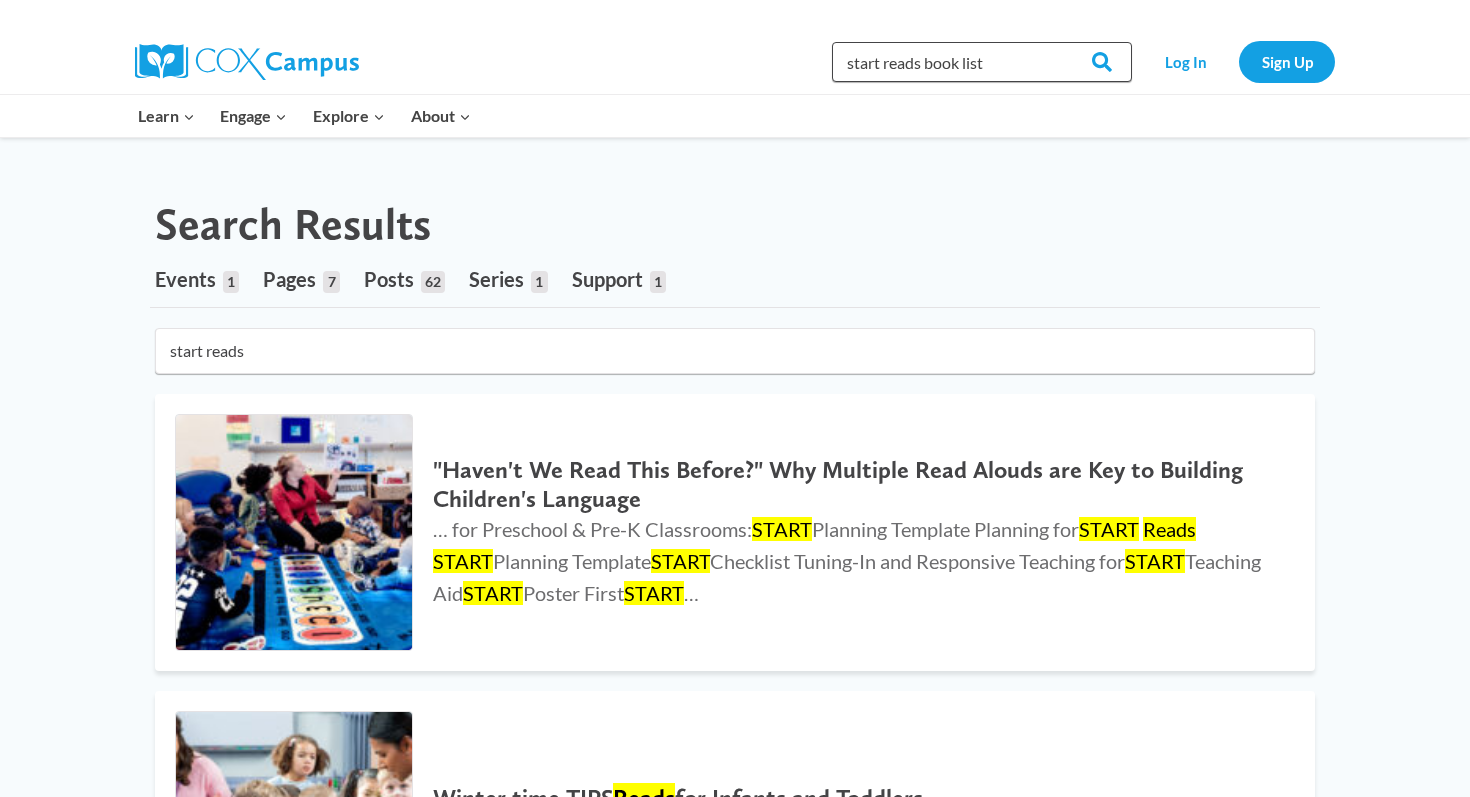 type on "start reads book list" 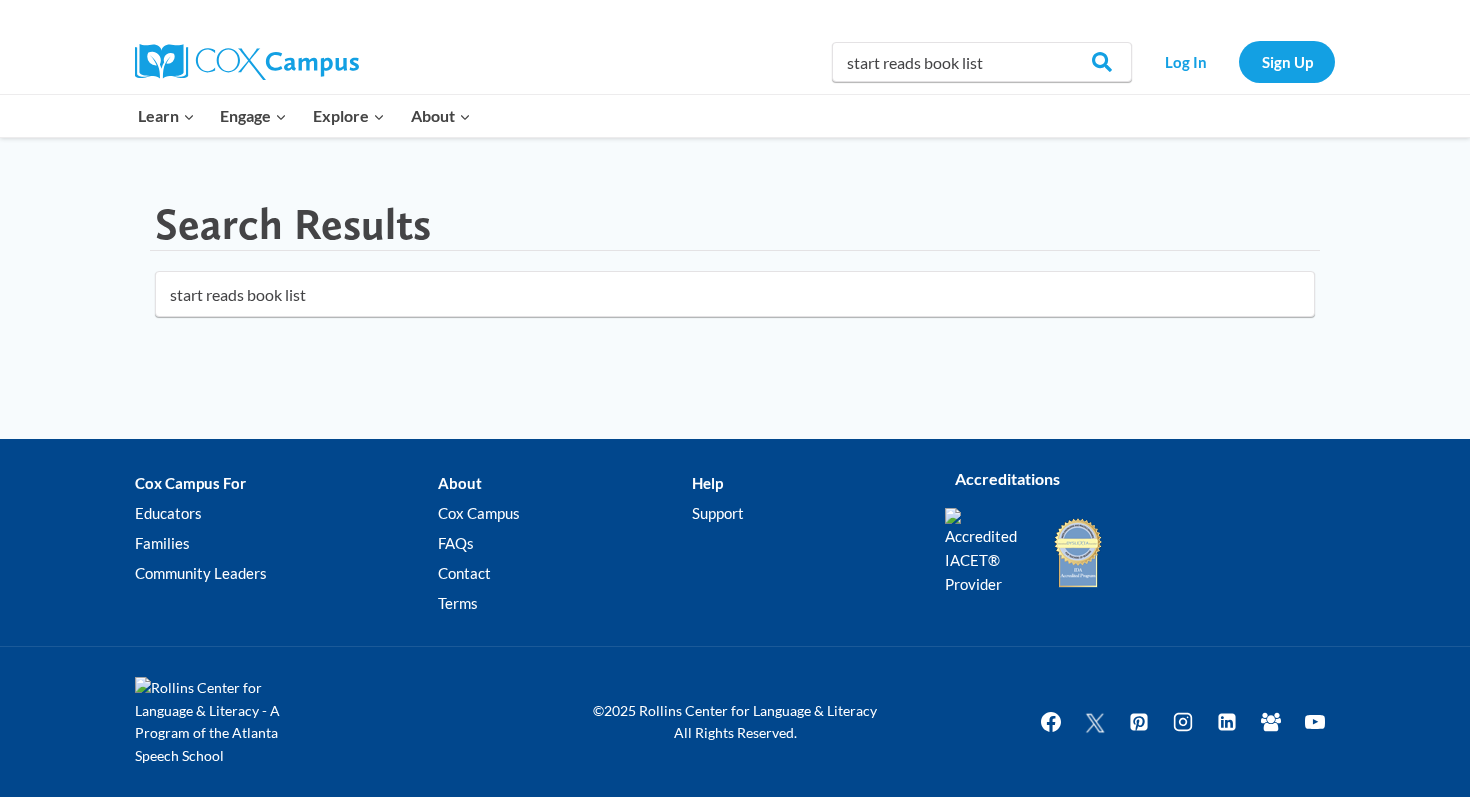 scroll, scrollTop: 0, scrollLeft: 0, axis: both 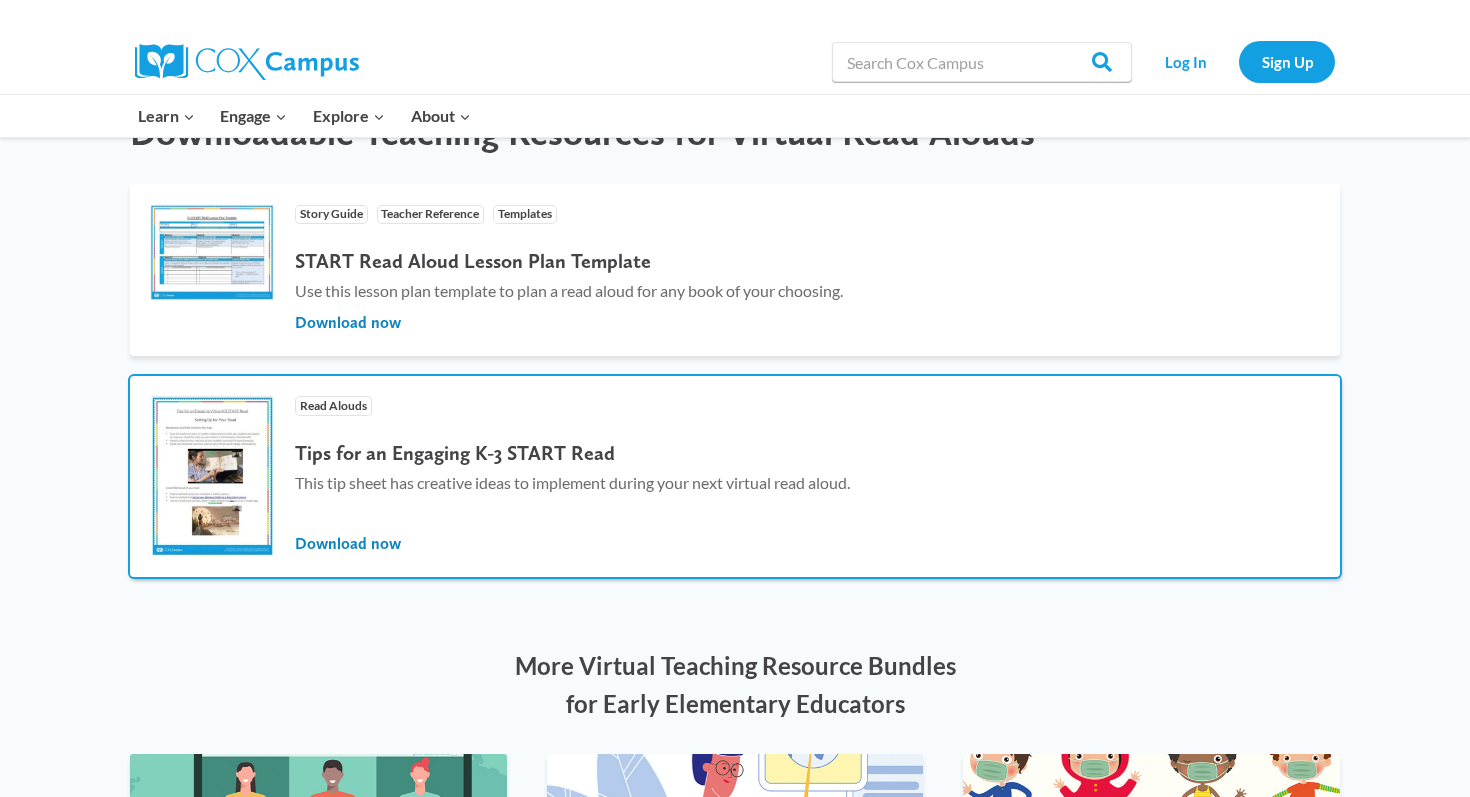 click on "Tips for an Engaging K-3 START Read" at bounding box center [572, 453] 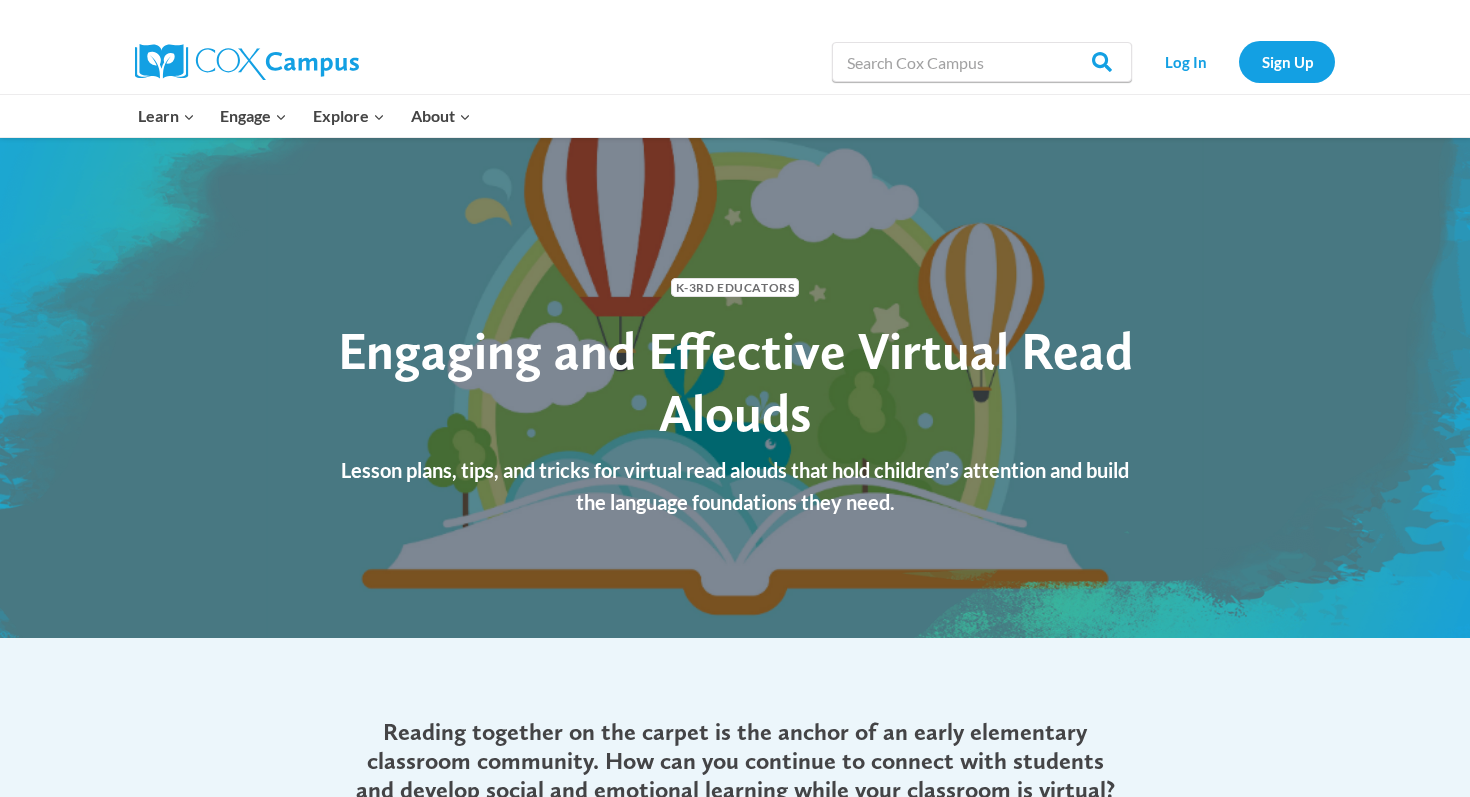 scroll, scrollTop: 1000, scrollLeft: 0, axis: vertical 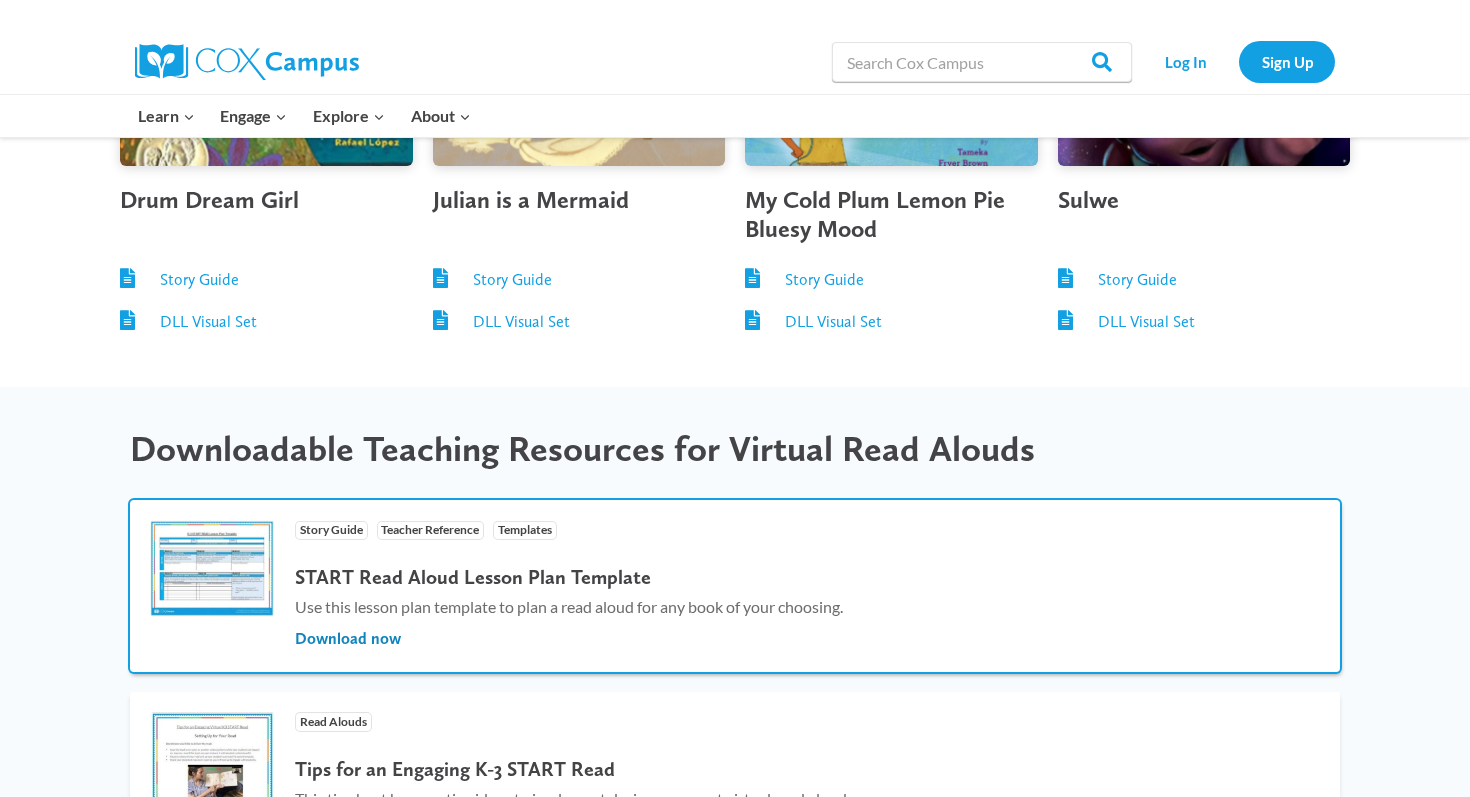 click on "START Read Aloud Lesson Plan Template" at bounding box center (569, 577) 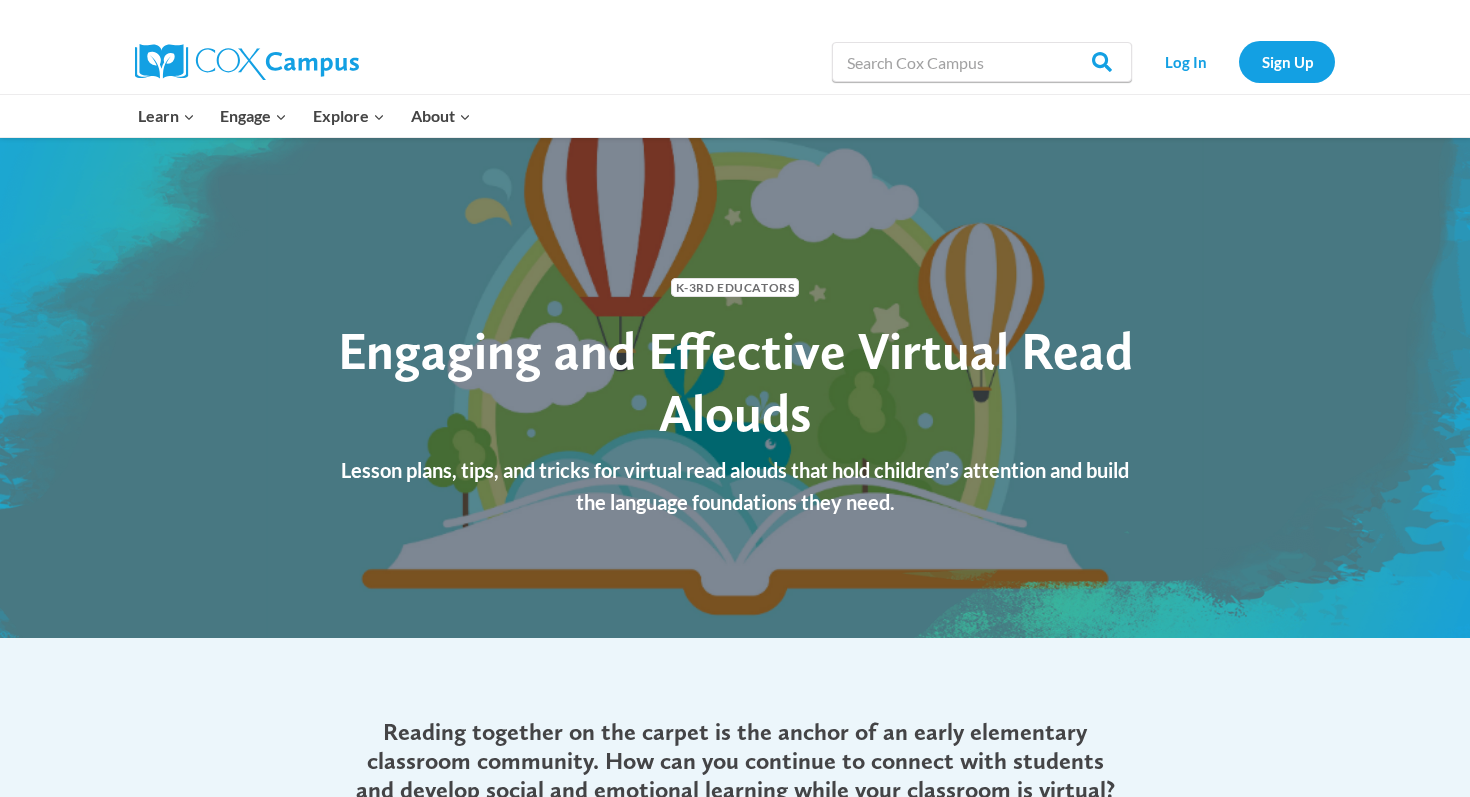 scroll, scrollTop: 1369, scrollLeft: 0, axis: vertical 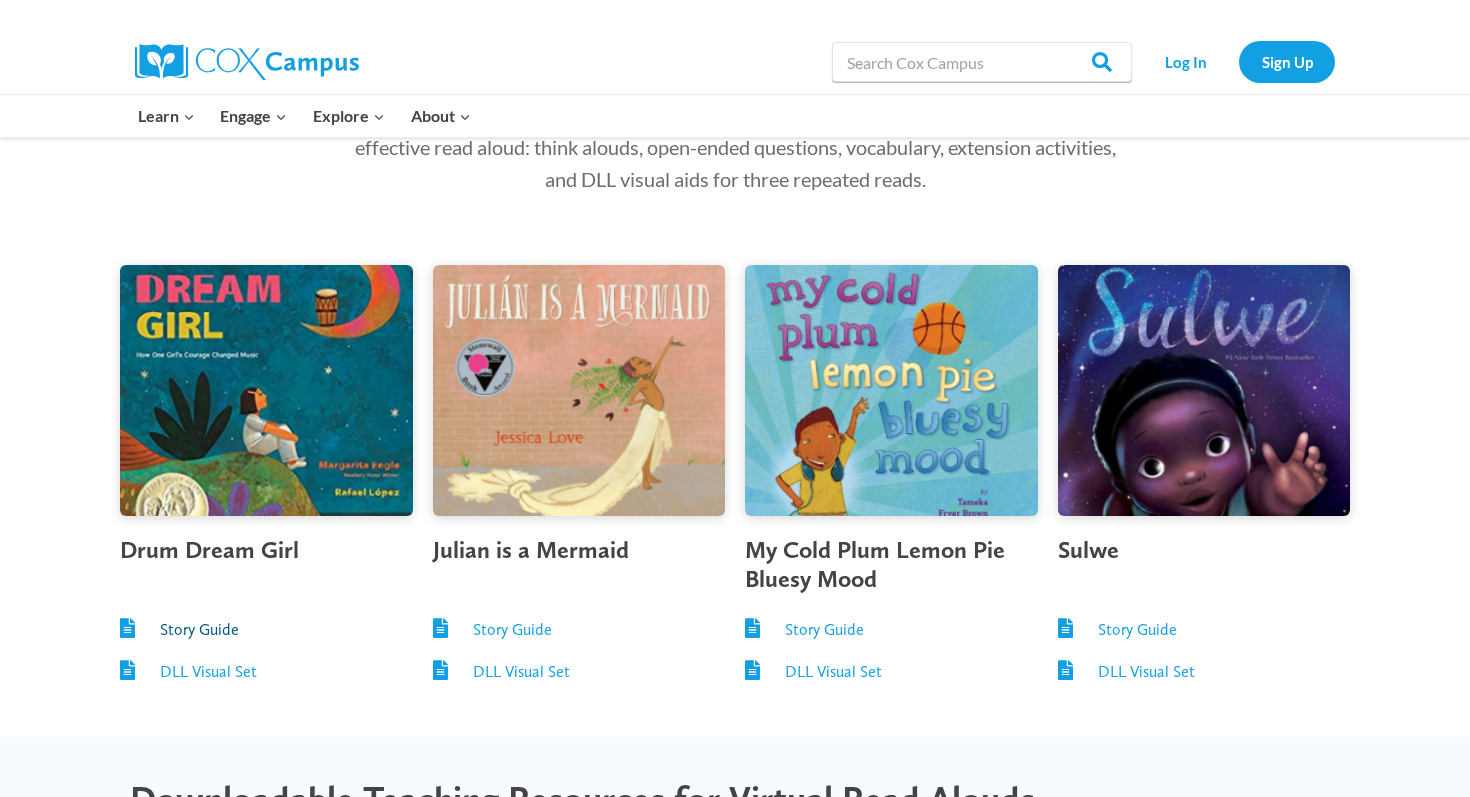 click on "Story Guide" at bounding box center (199, 629) 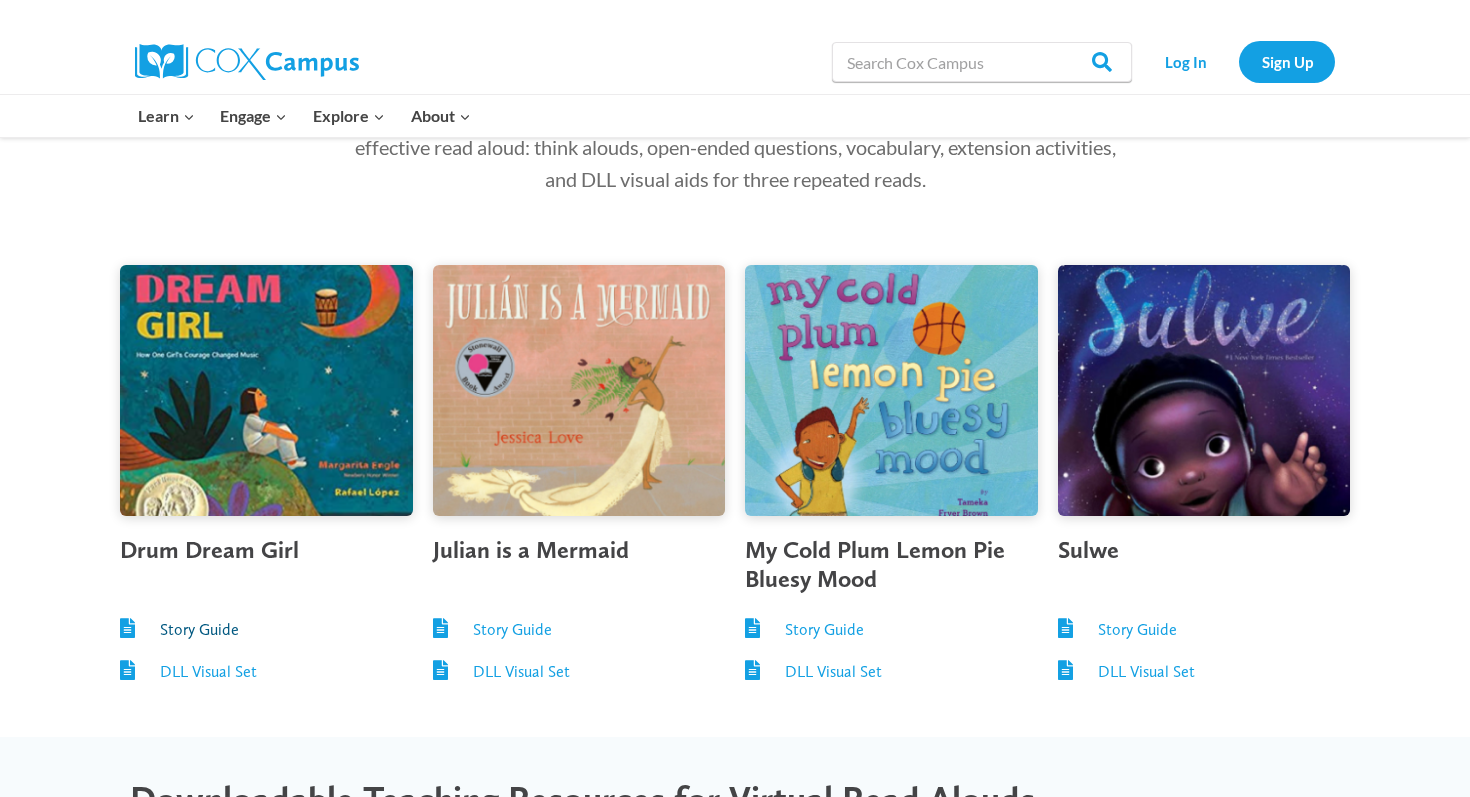 scroll, scrollTop: 1736, scrollLeft: 0, axis: vertical 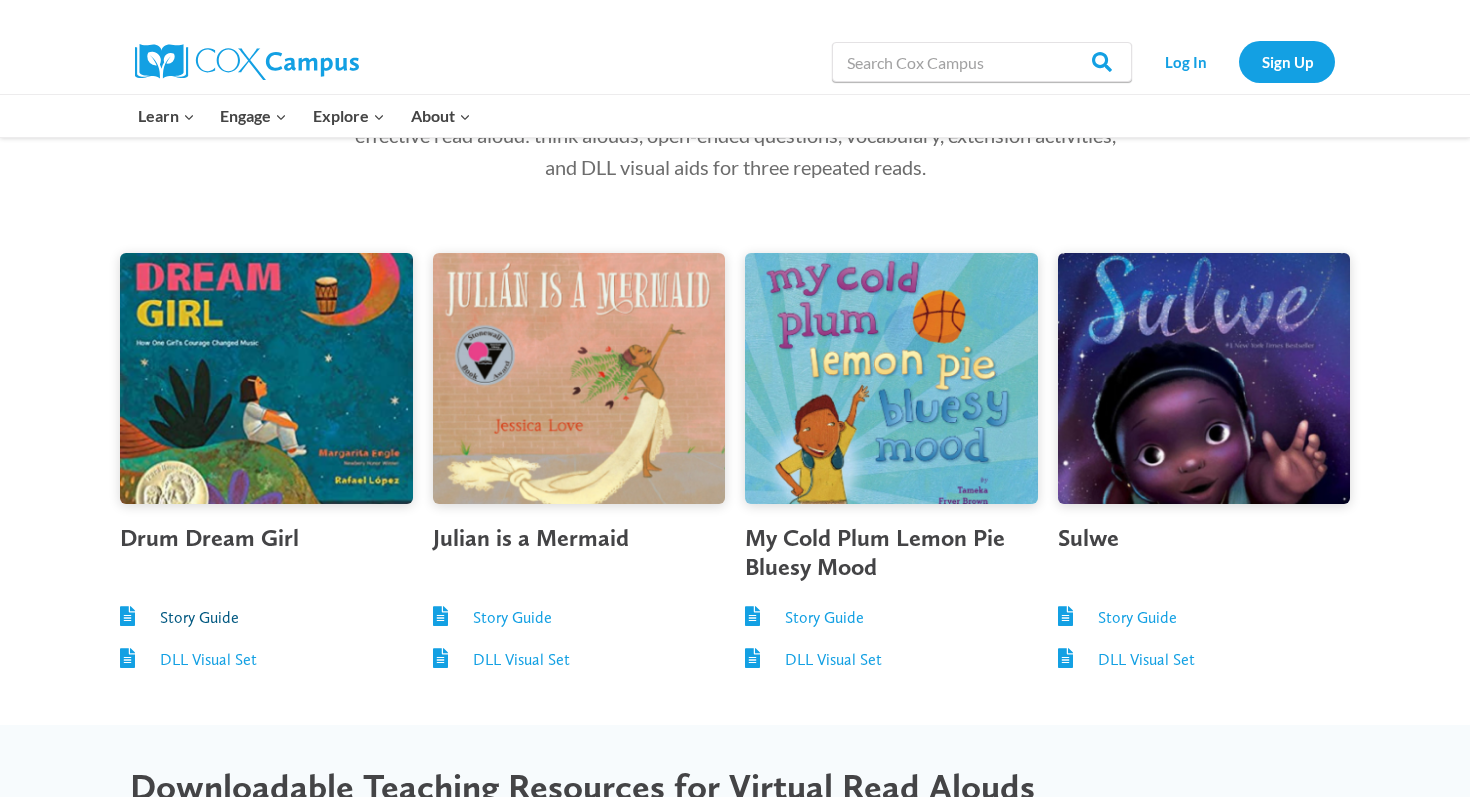 click on "Story Guide" at bounding box center [199, 617] 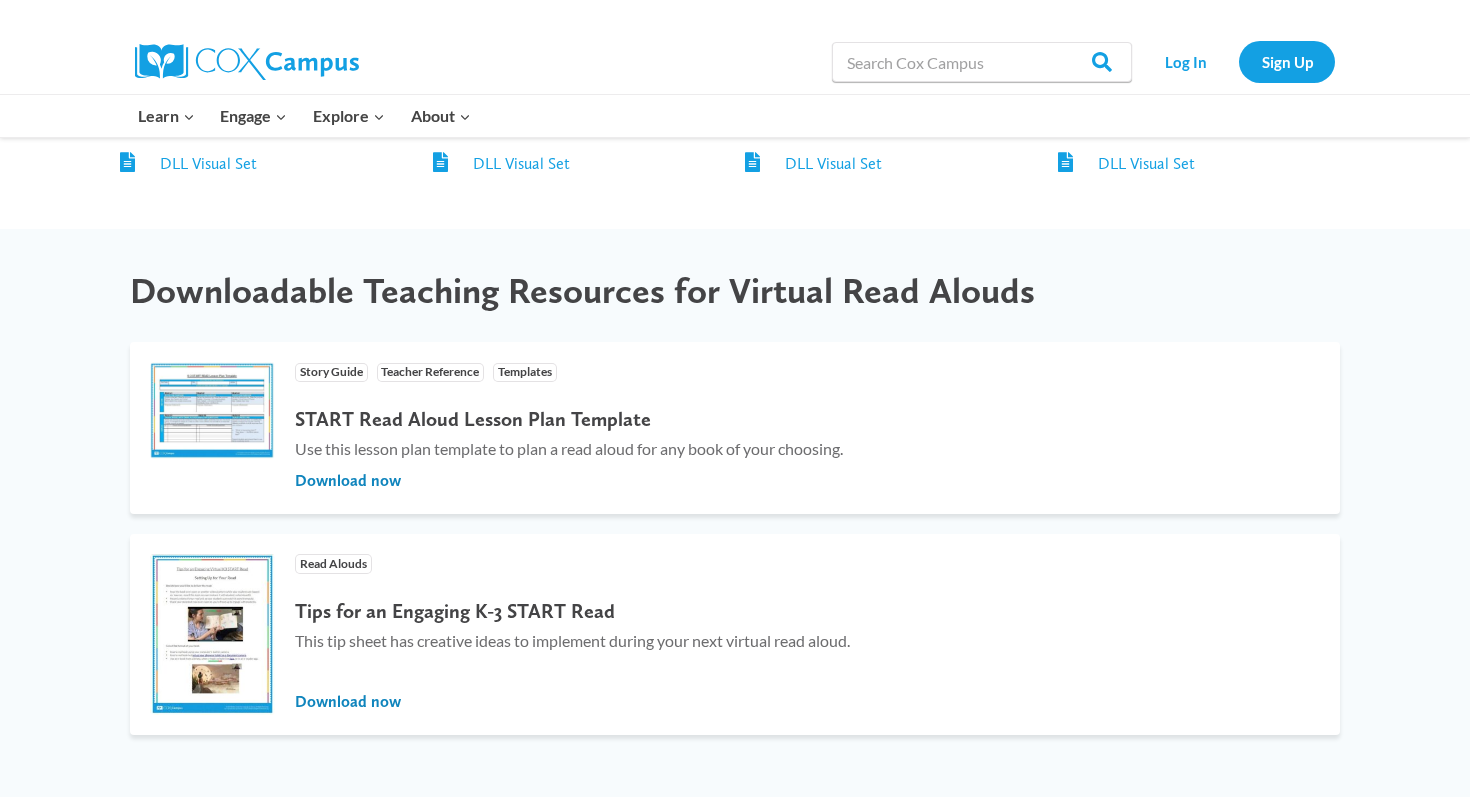 scroll, scrollTop: 2218, scrollLeft: 0, axis: vertical 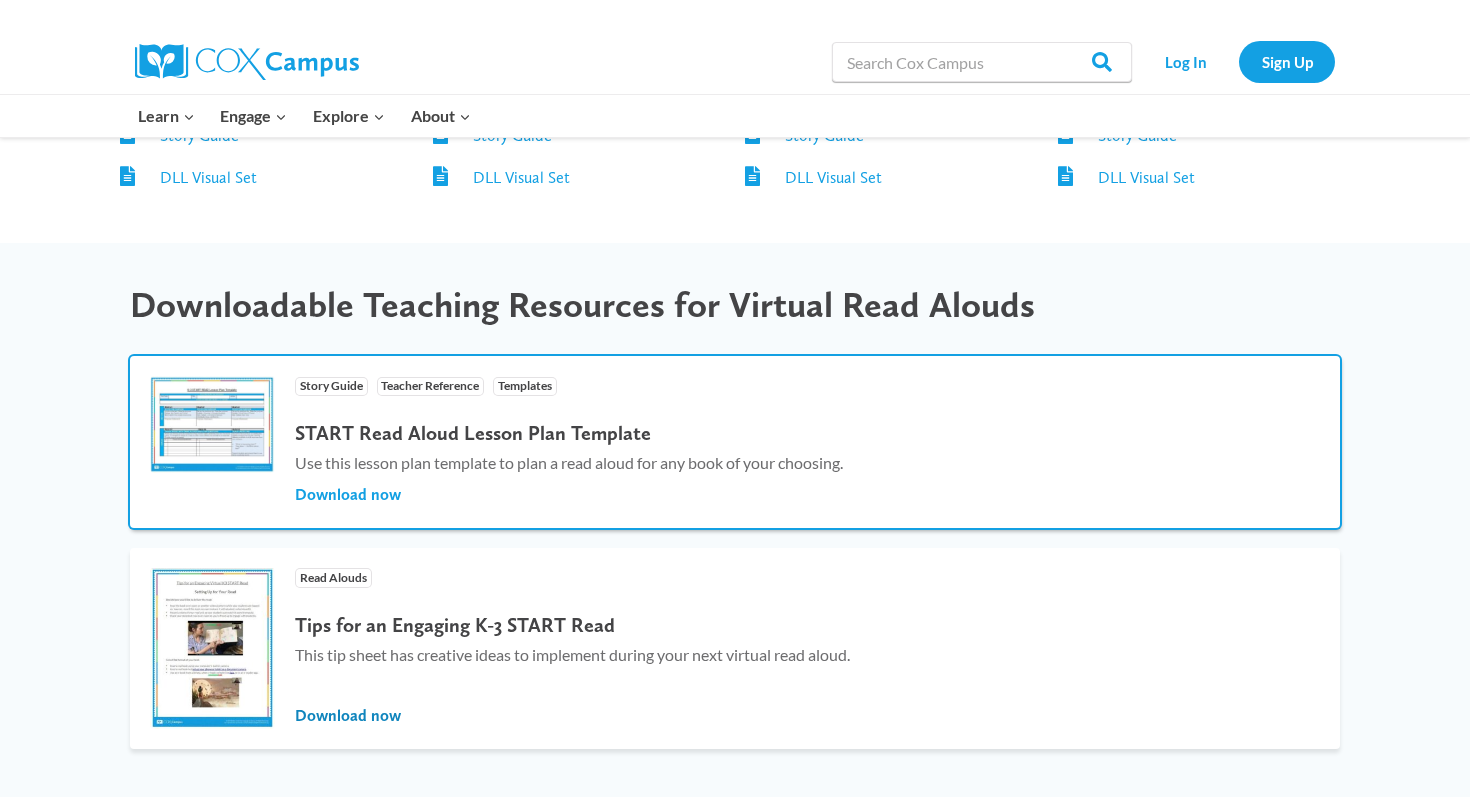 click on "Download now" at bounding box center (348, 495) 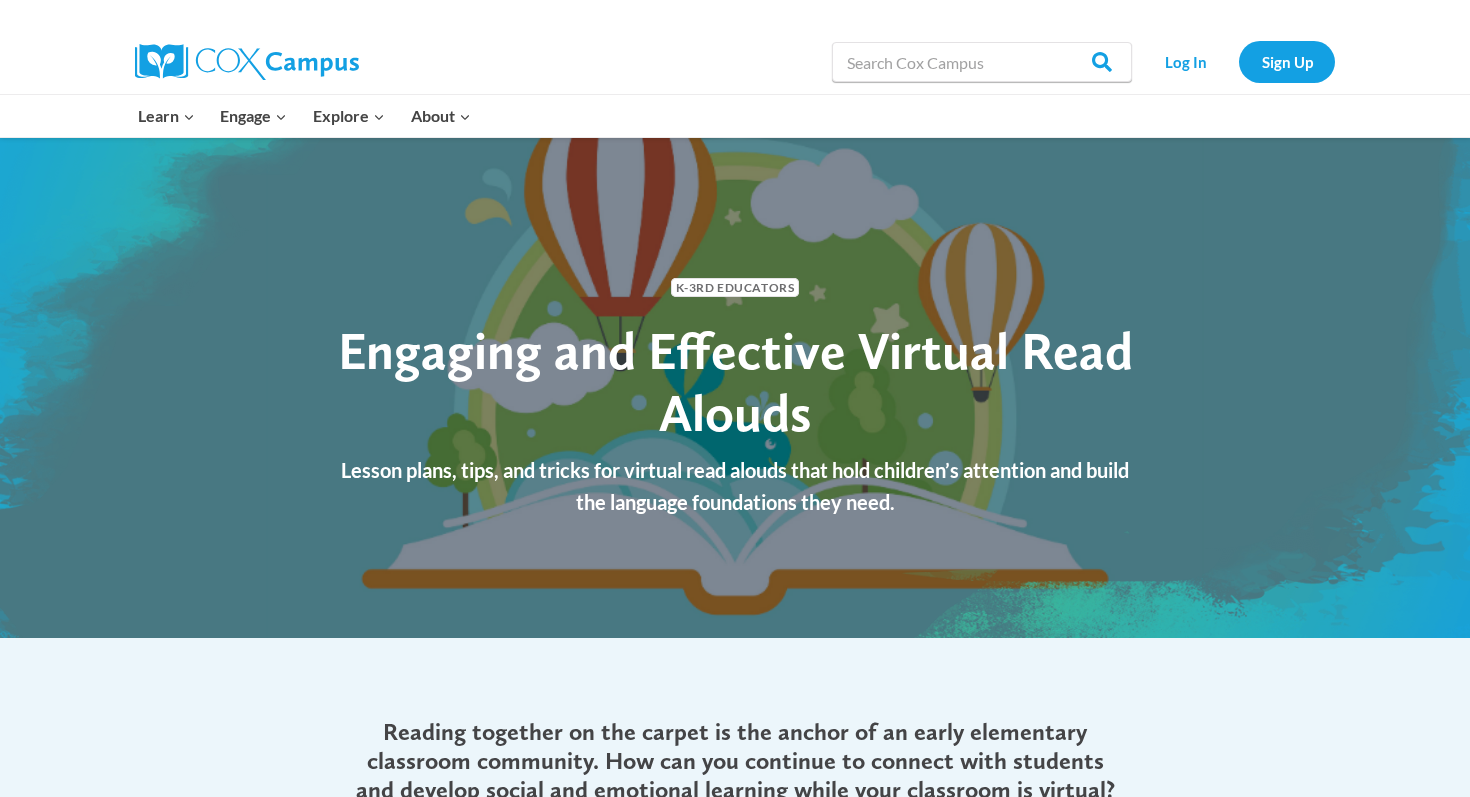 scroll, scrollTop: 1378, scrollLeft: 0, axis: vertical 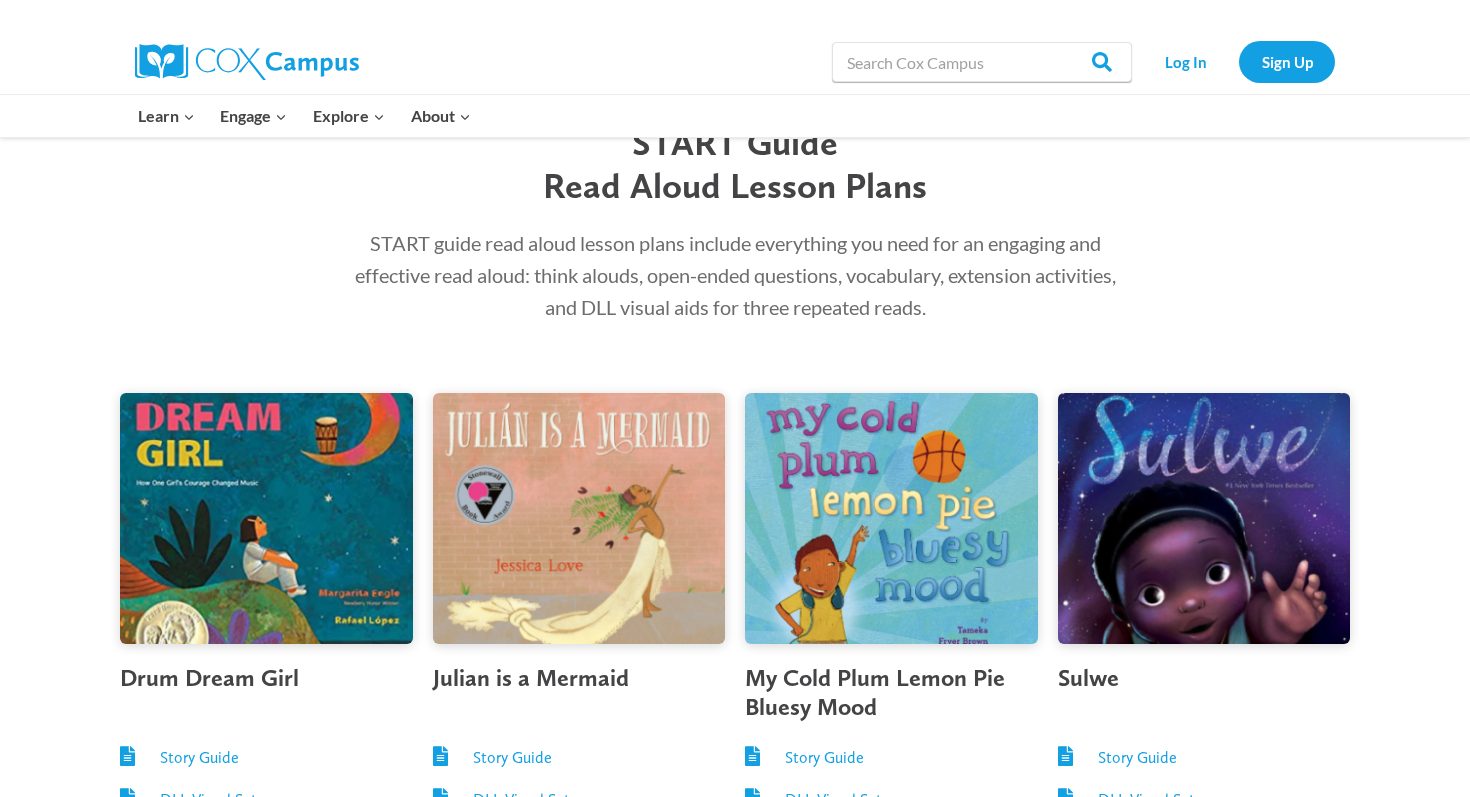 click at bounding box center [266, 518] 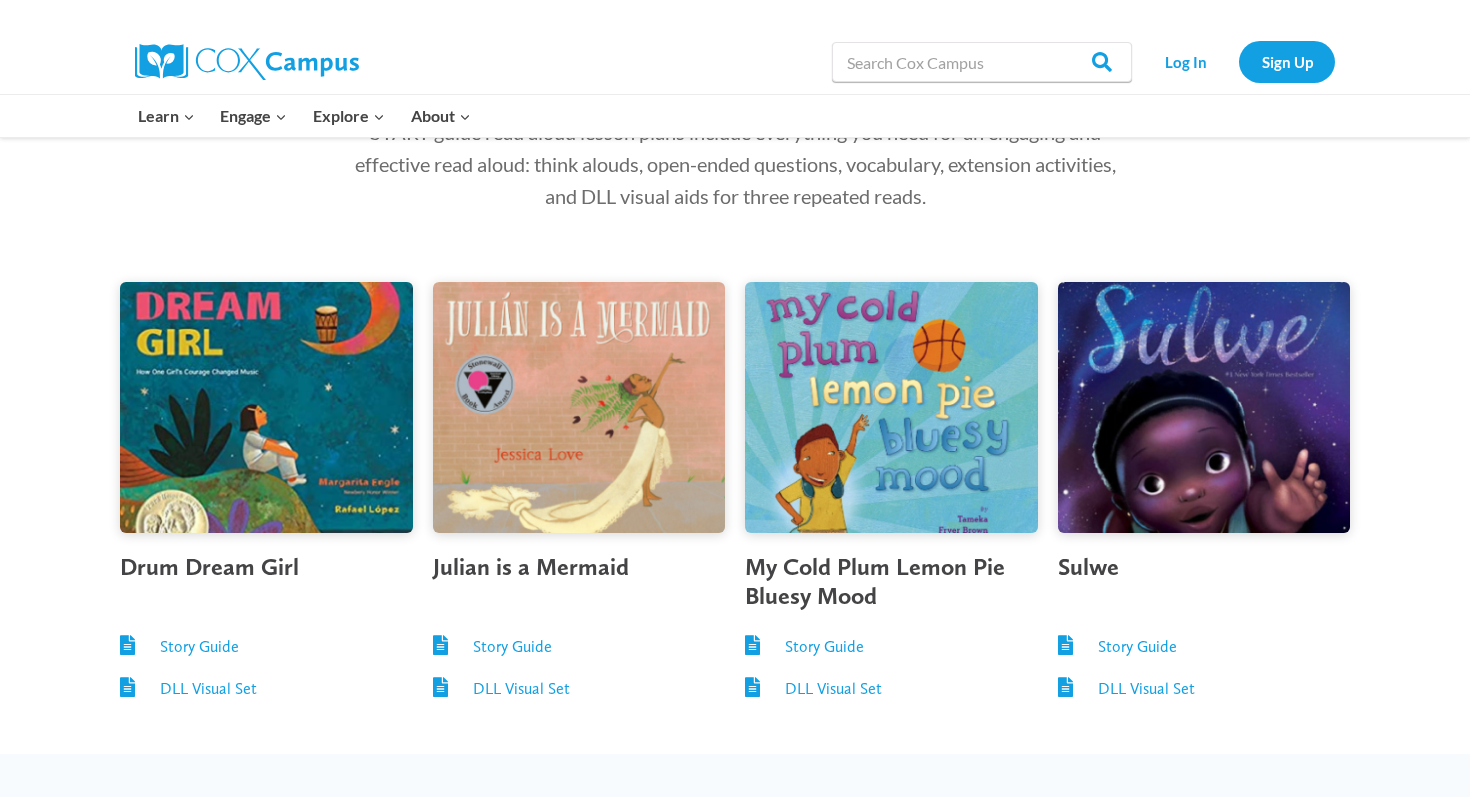 scroll, scrollTop: 1706, scrollLeft: 0, axis: vertical 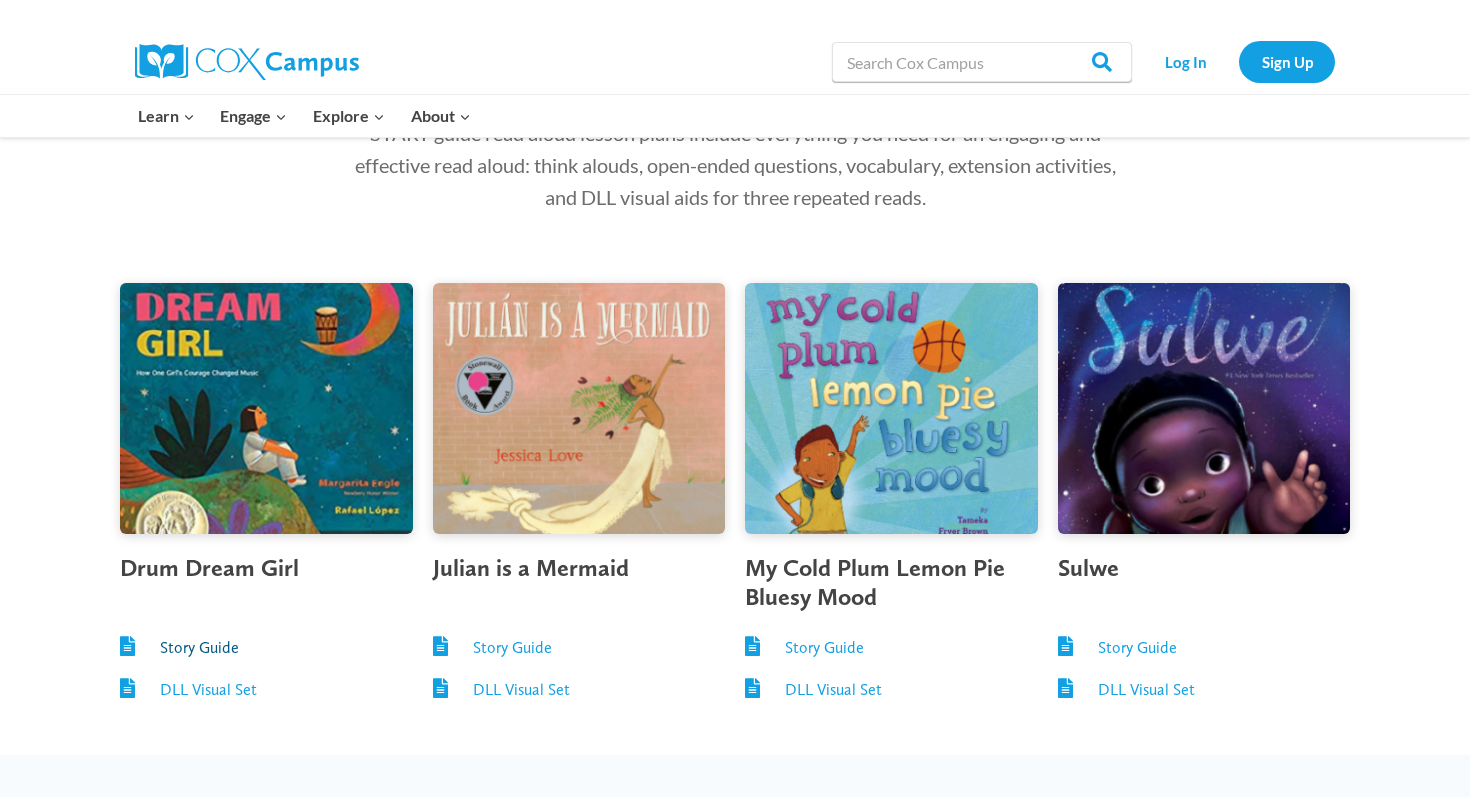 click on "Story Guide" at bounding box center [199, 647] 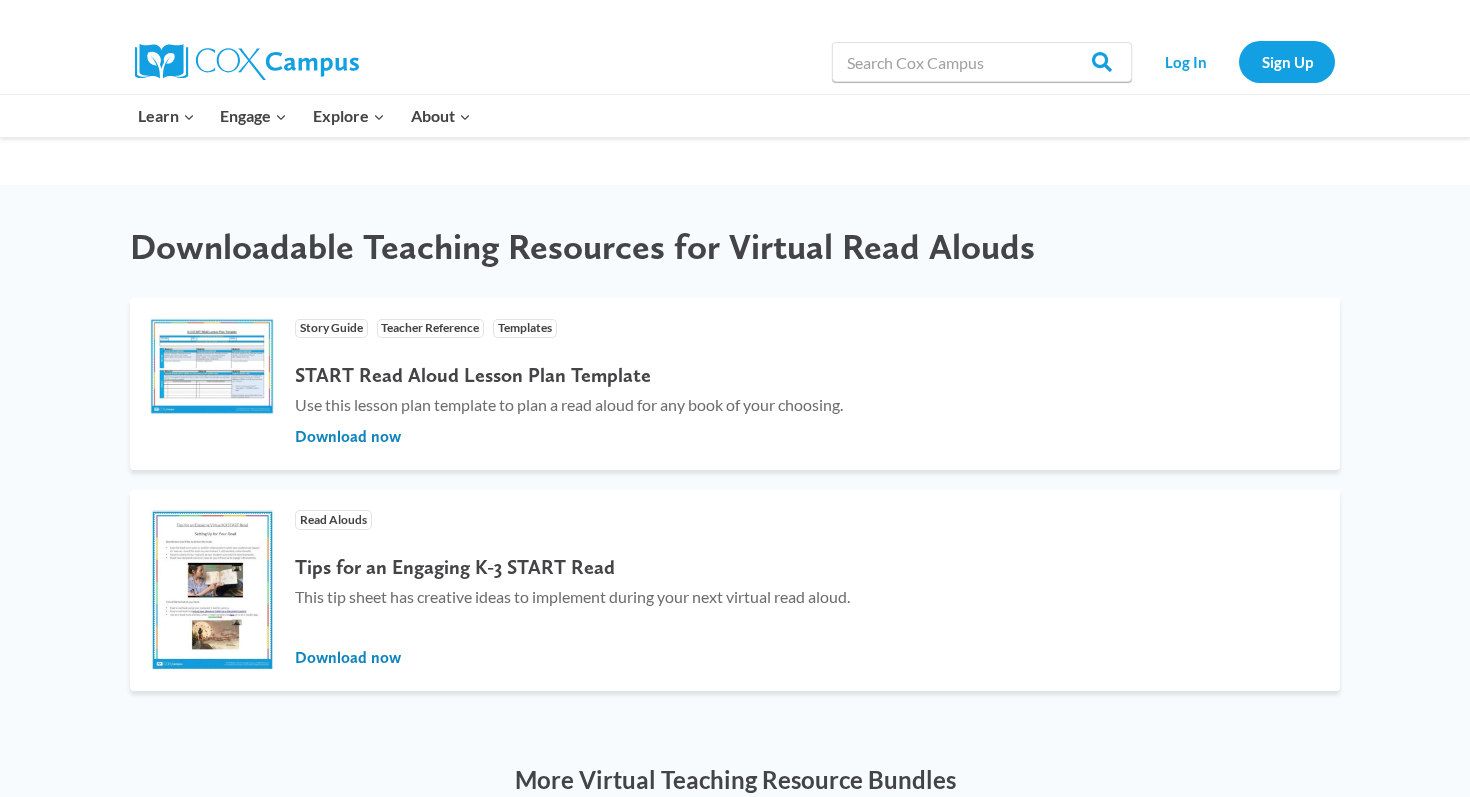 scroll, scrollTop: 2268, scrollLeft: 0, axis: vertical 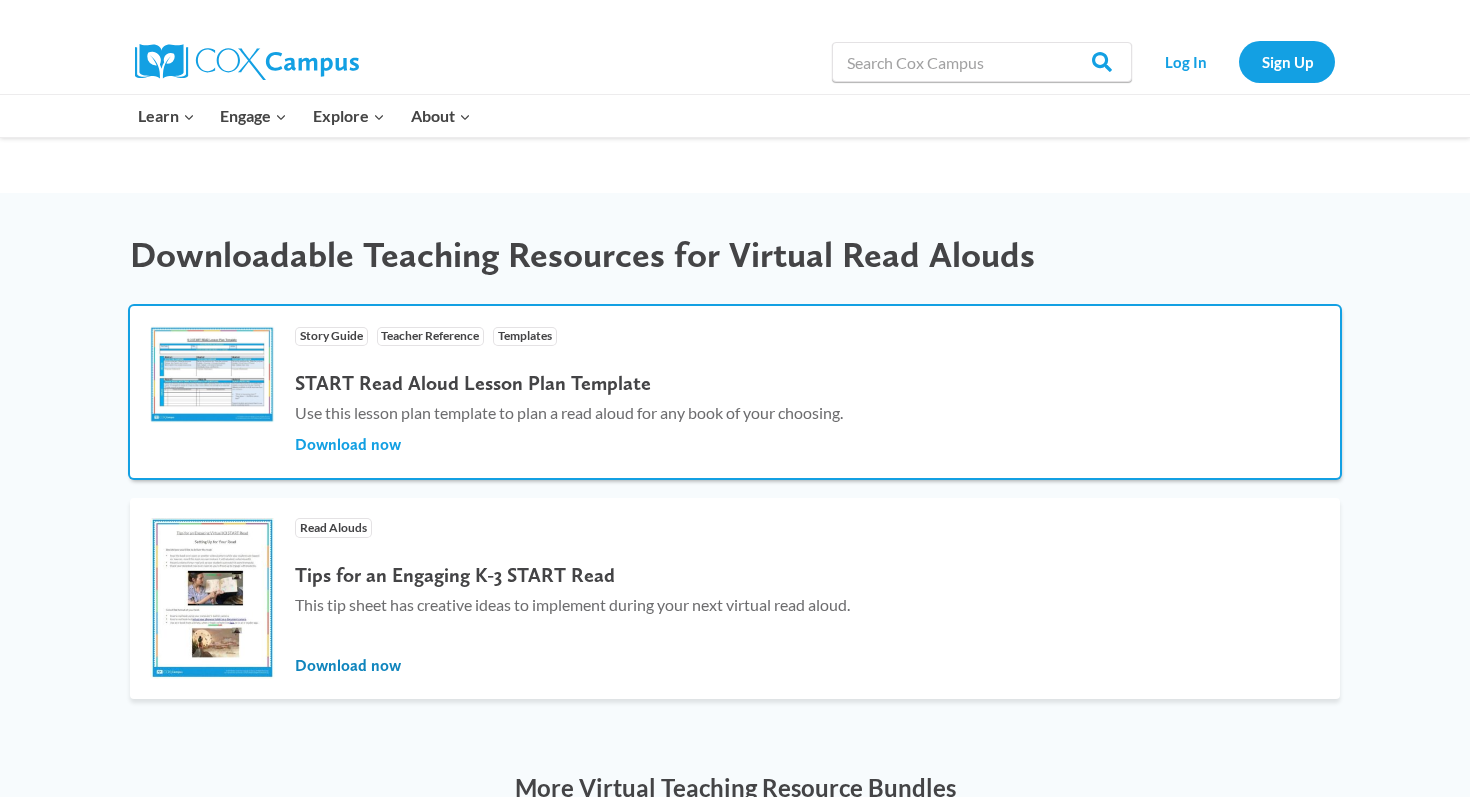 click on "Download now" at bounding box center [348, 445] 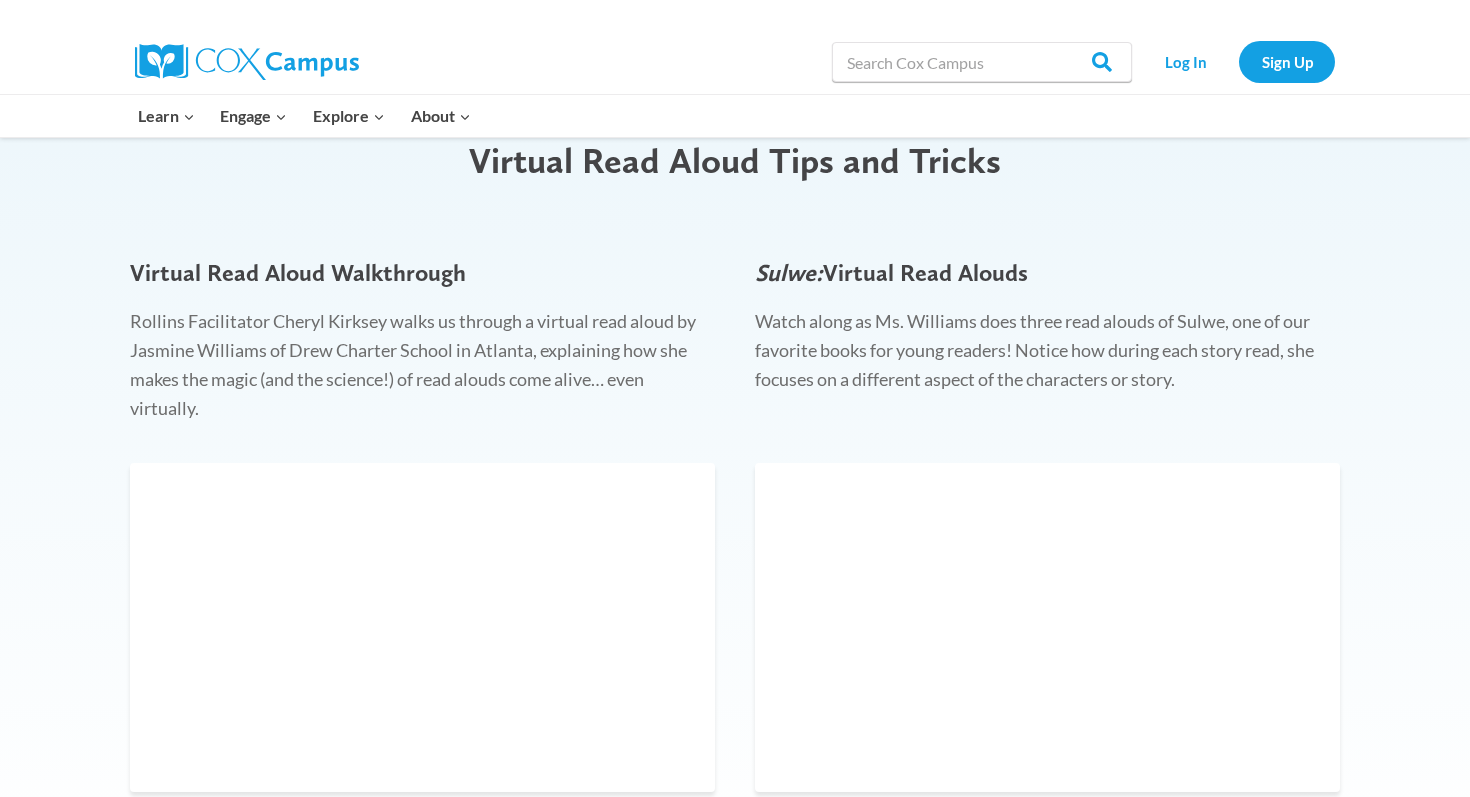 scroll, scrollTop: 0, scrollLeft: 0, axis: both 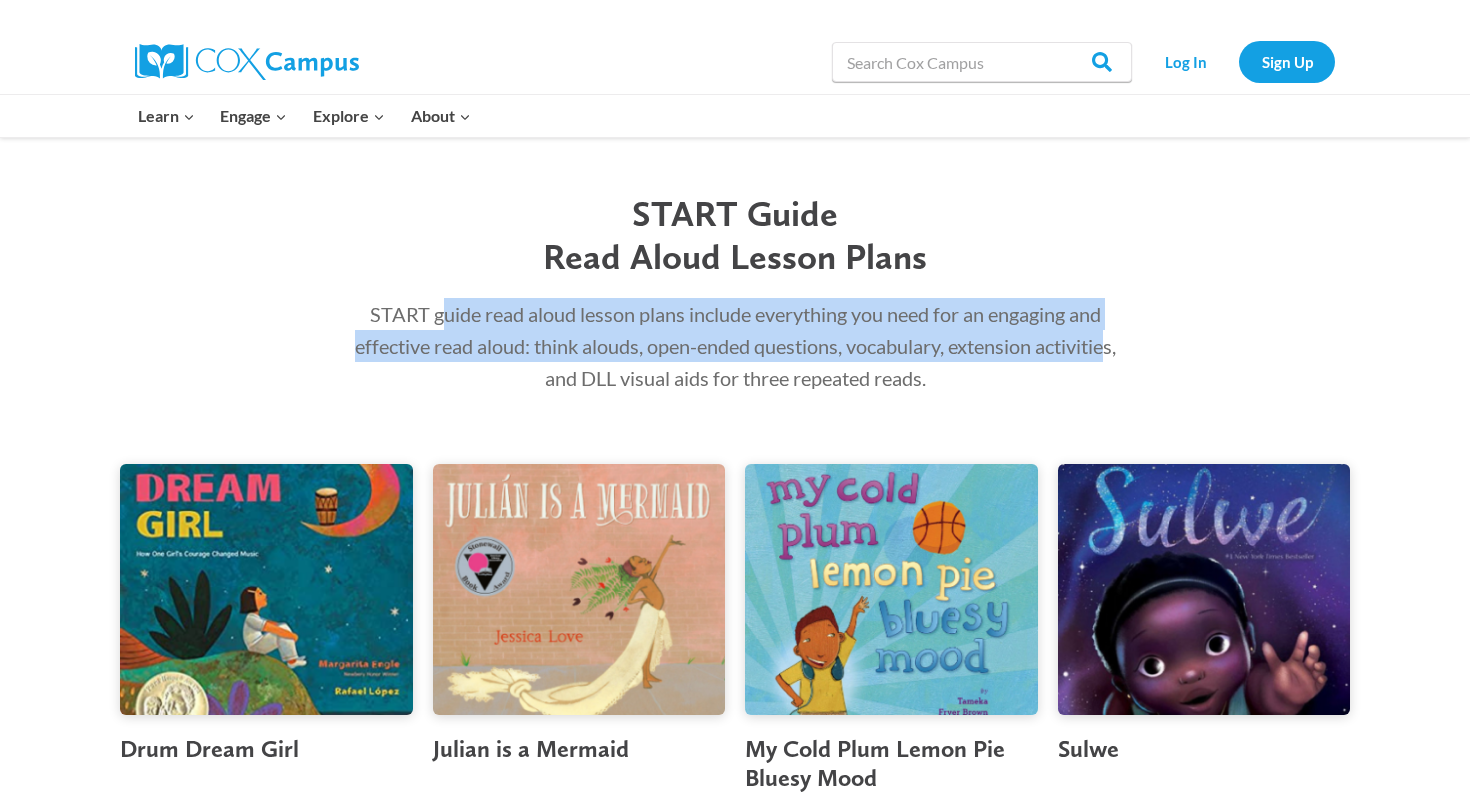 drag, startPoint x: 437, startPoint y: 305, endPoint x: 563, endPoint y: 370, distance: 141.778 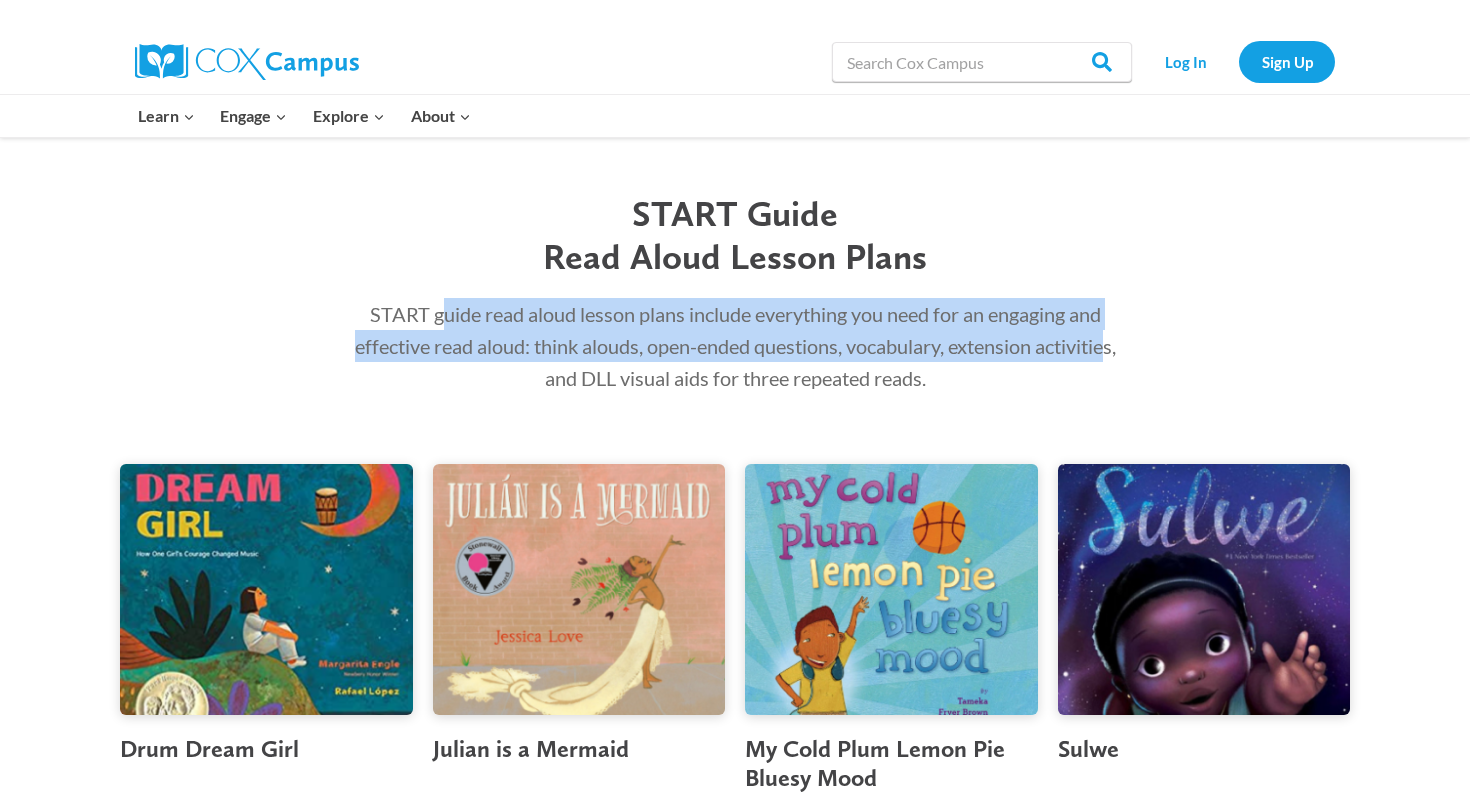 click on "START guide read aloud lesson plans include everything you need for an engaging and effective read aloud: think alouds, open-ended questions, vocabulary, extension activities, and DLL visual aids for three repeated reads." at bounding box center (735, 346) 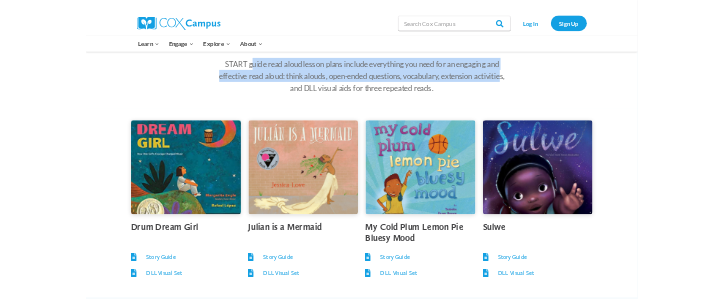 scroll, scrollTop: 1686, scrollLeft: 0, axis: vertical 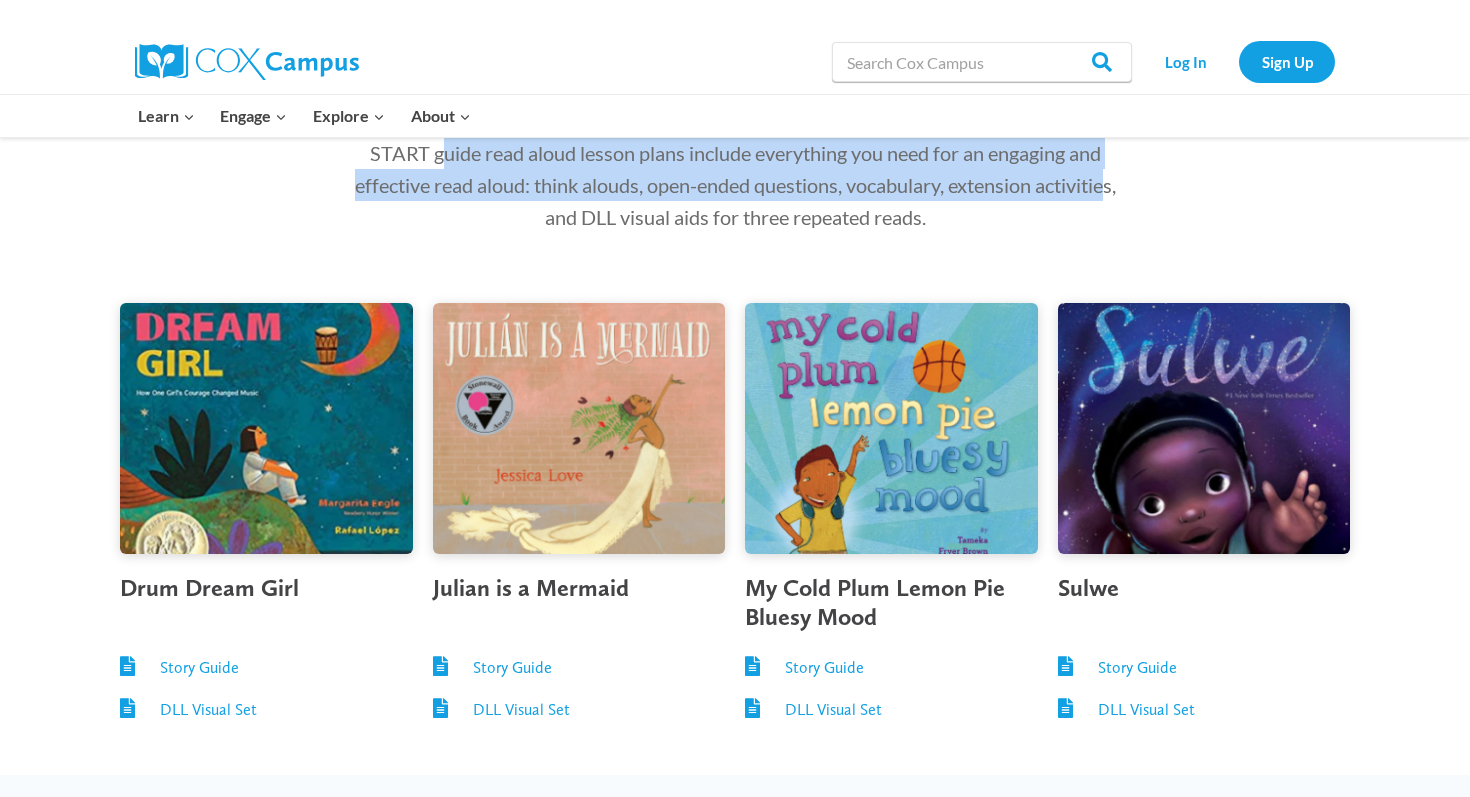 click at bounding box center (579, 428) 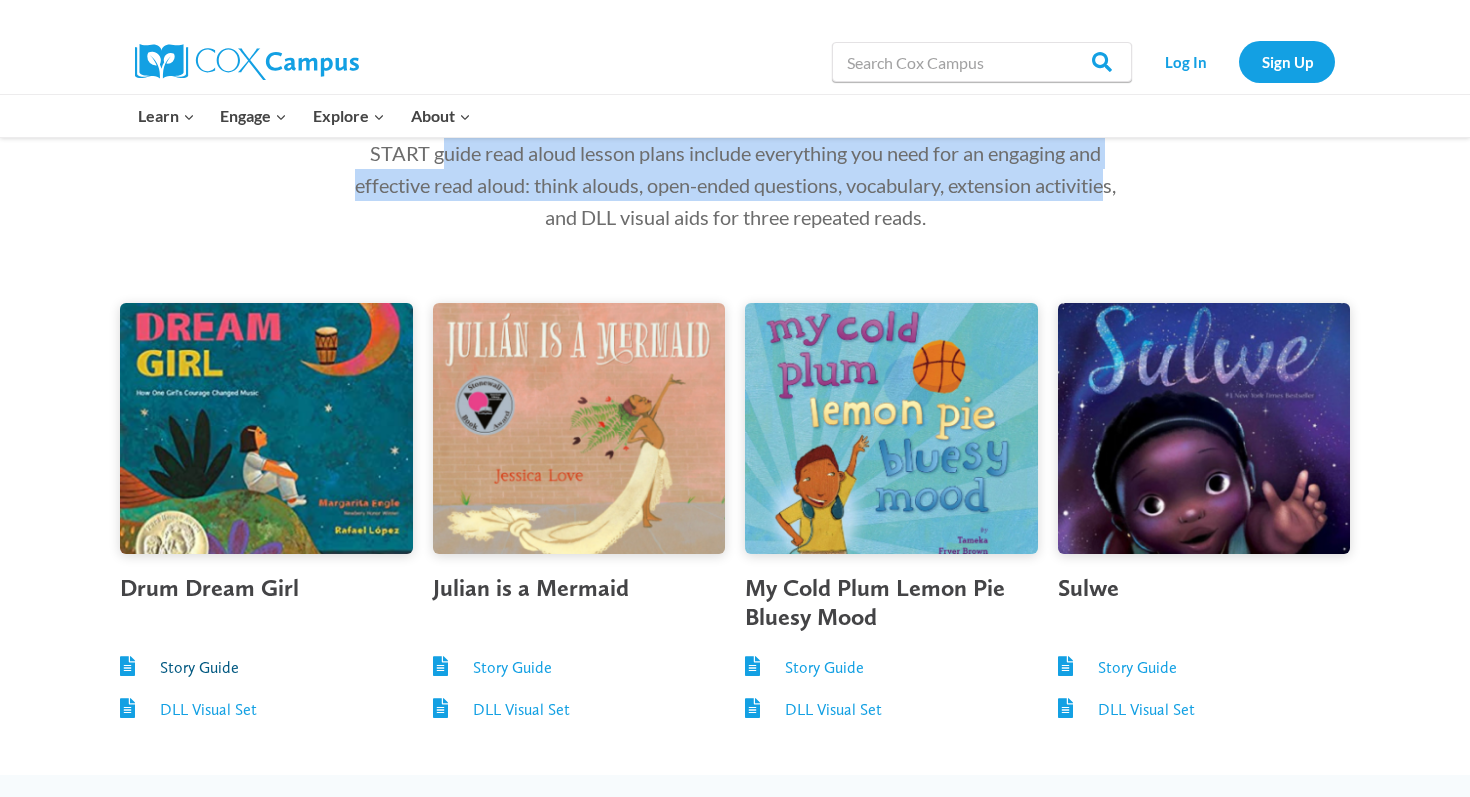 click on "Story Guide" at bounding box center (199, 667) 